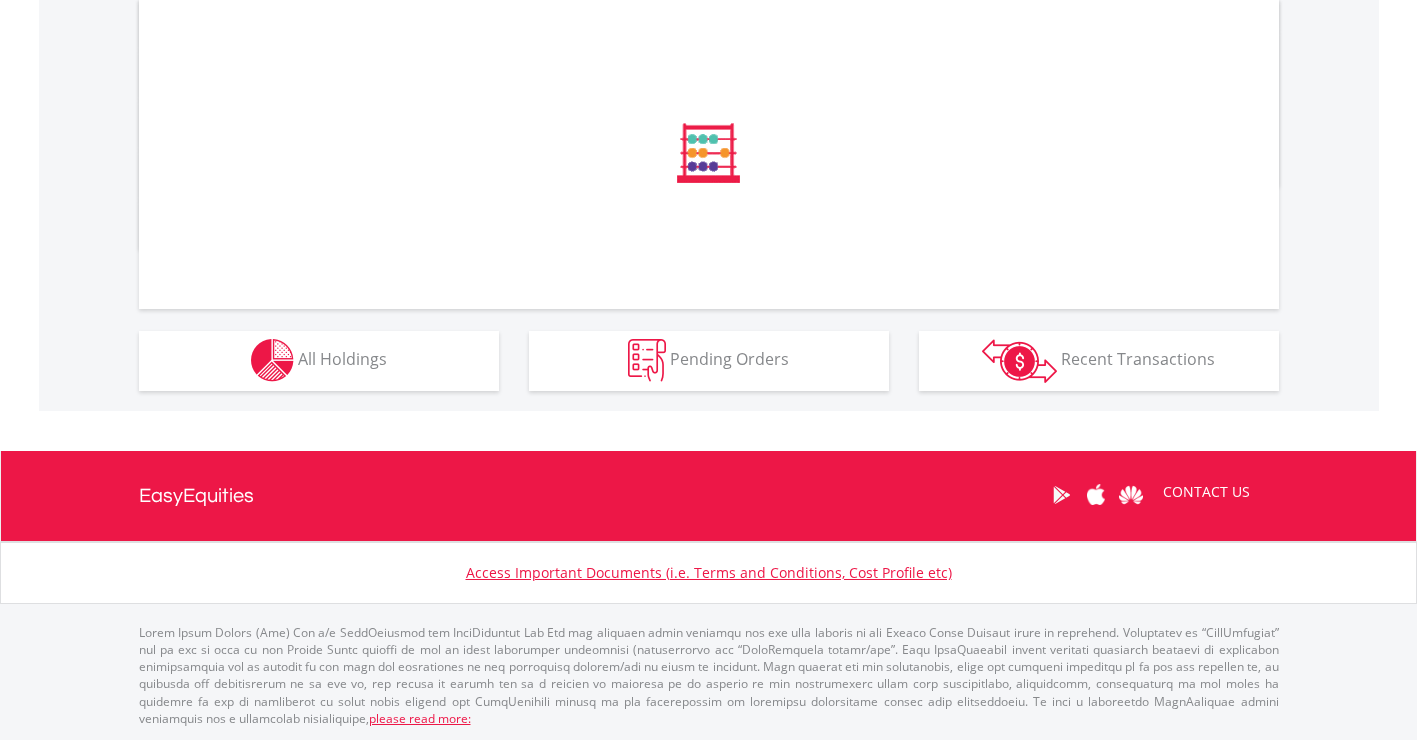 scroll, scrollTop: 952, scrollLeft: 0, axis: vertical 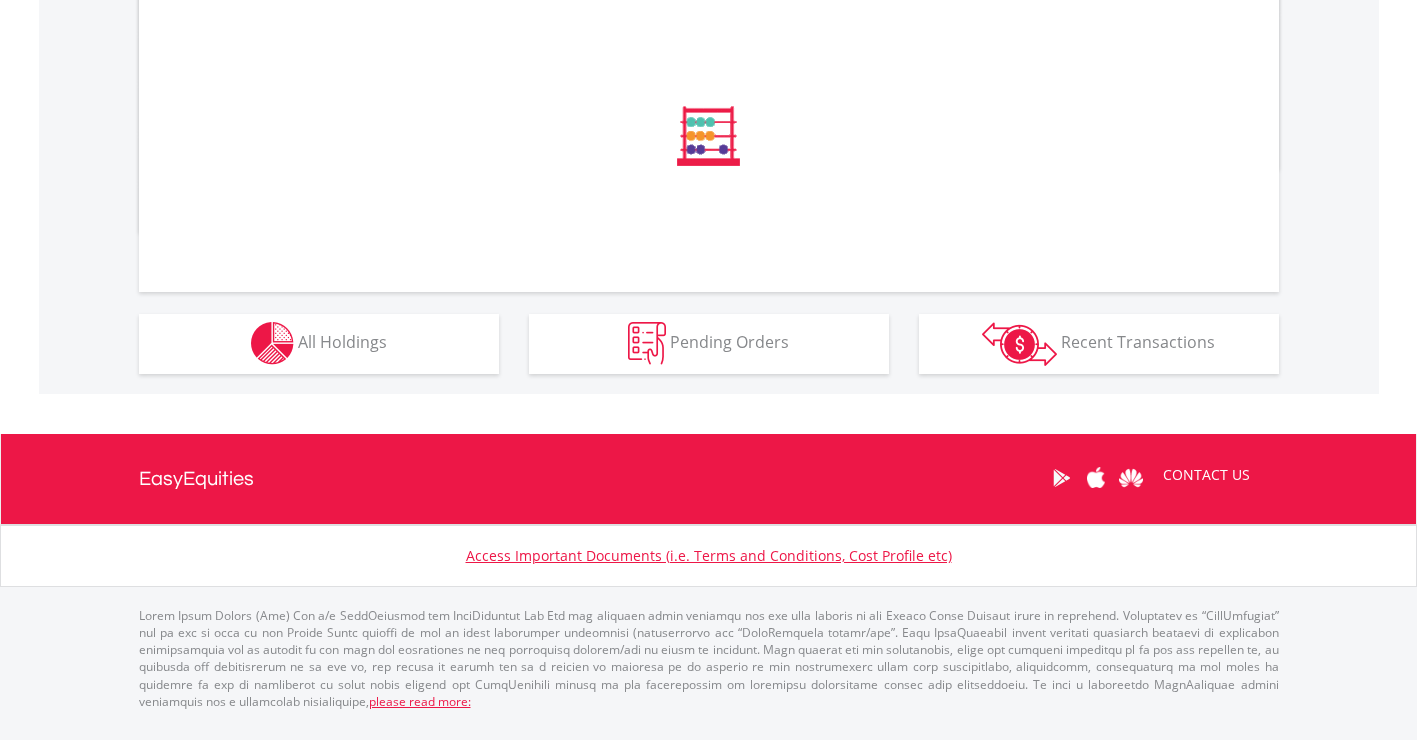 click at bounding box center (416, 207) 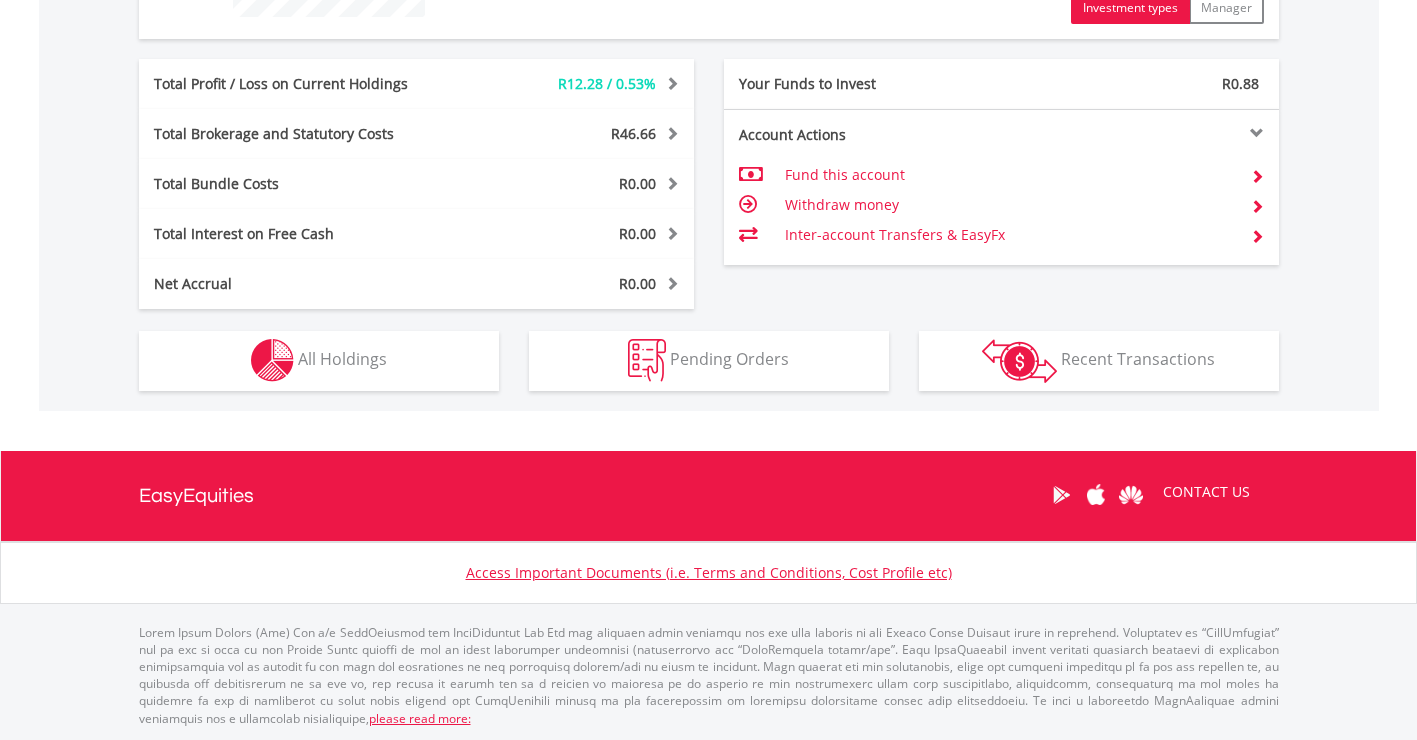 scroll, scrollTop: 999808, scrollLeft: 999620, axis: both 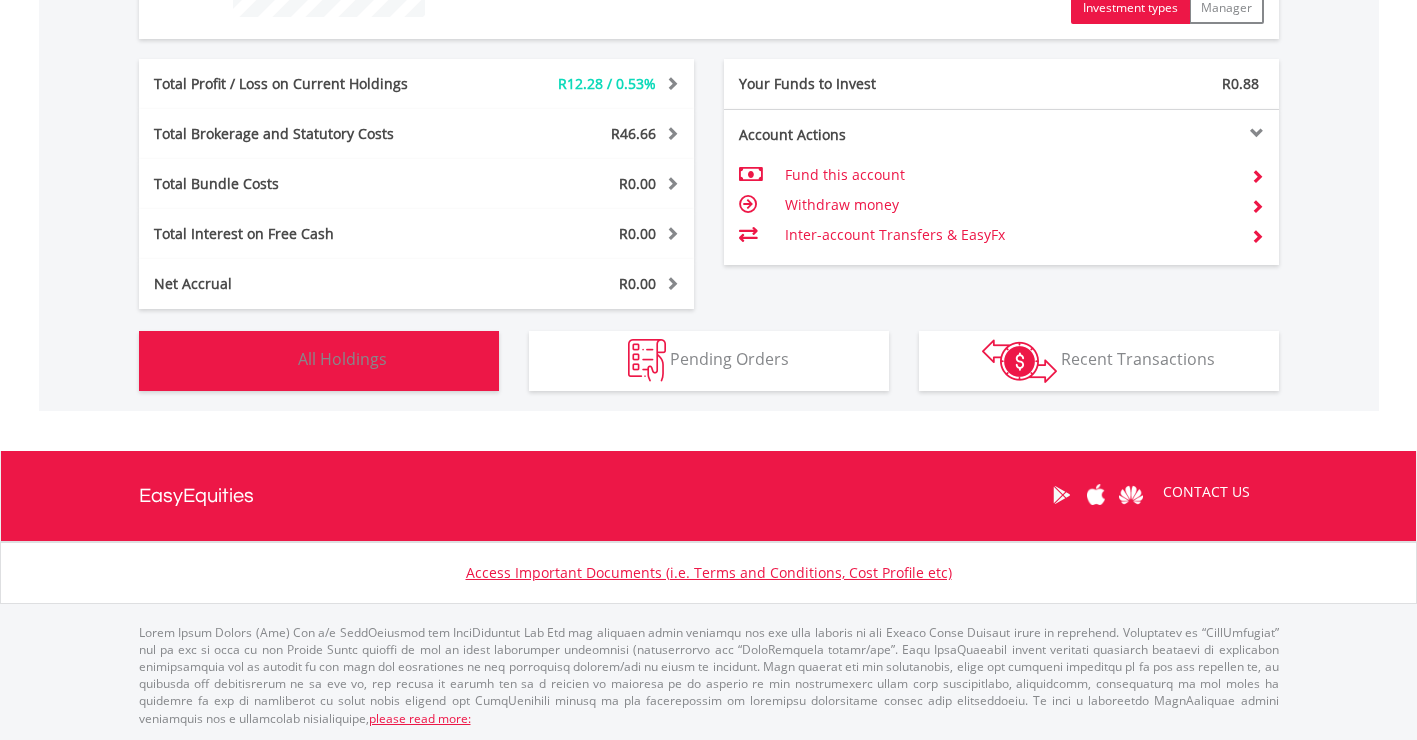 click on "All Holdings" at bounding box center (342, 359) 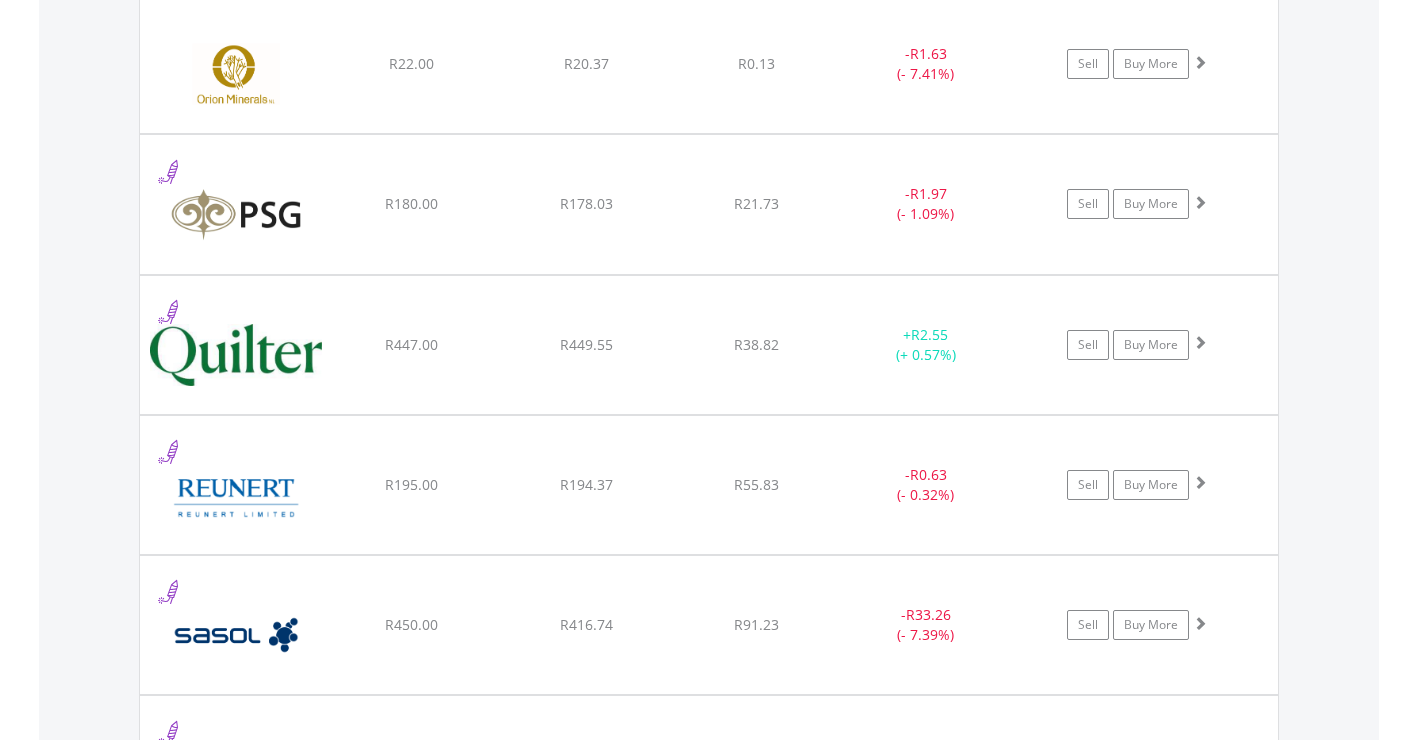 scroll, scrollTop: 2103, scrollLeft: 0, axis: vertical 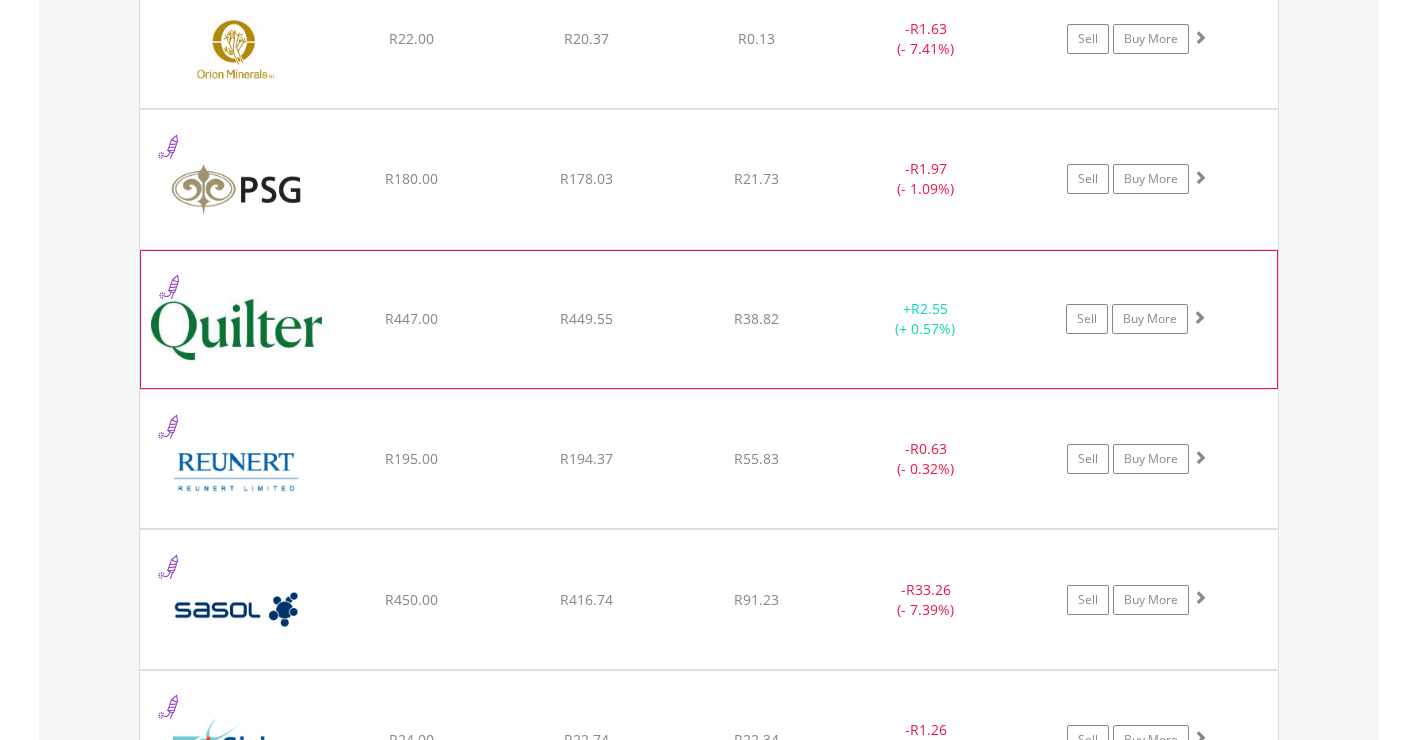 click at bounding box center (237, 330) 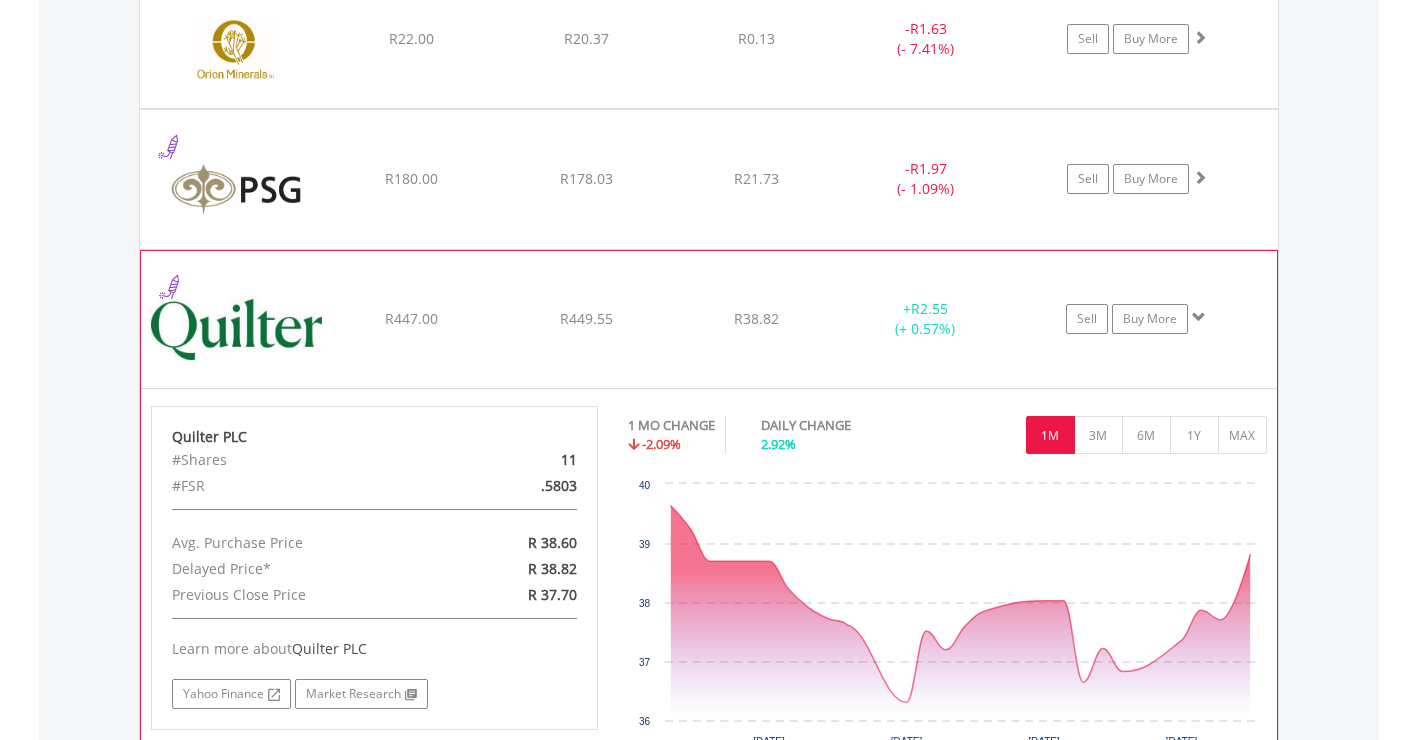 click on "R447.00" at bounding box center [411, -533] 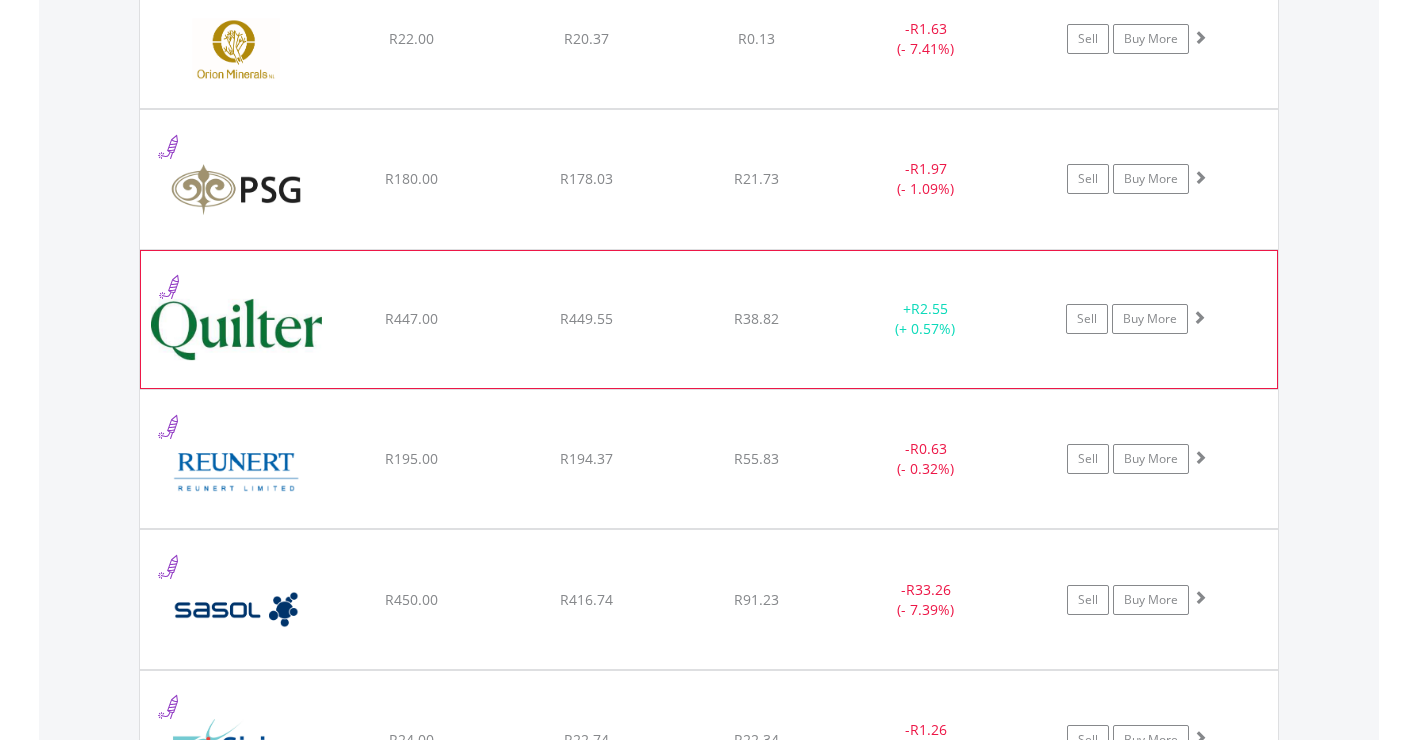 click on "R447.00" at bounding box center [411, -533] 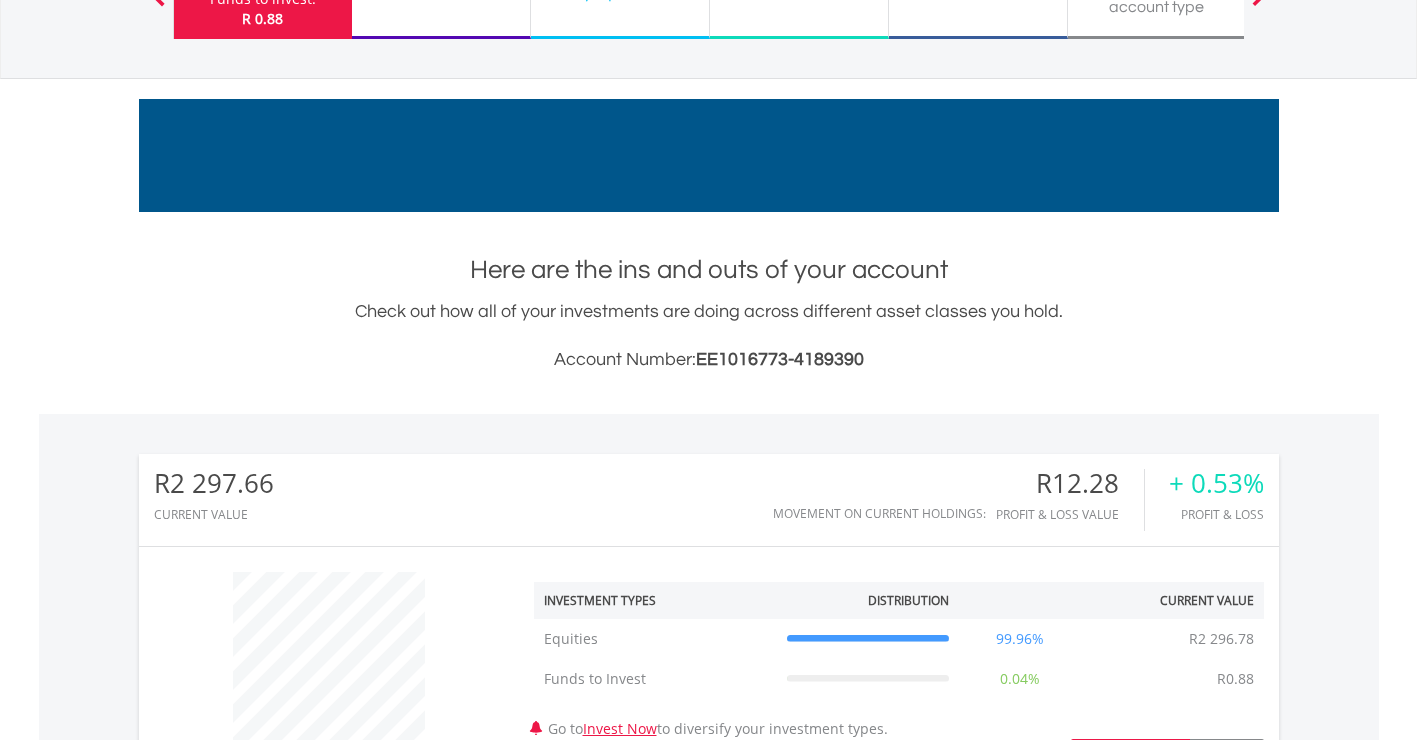 scroll, scrollTop: 0, scrollLeft: 0, axis: both 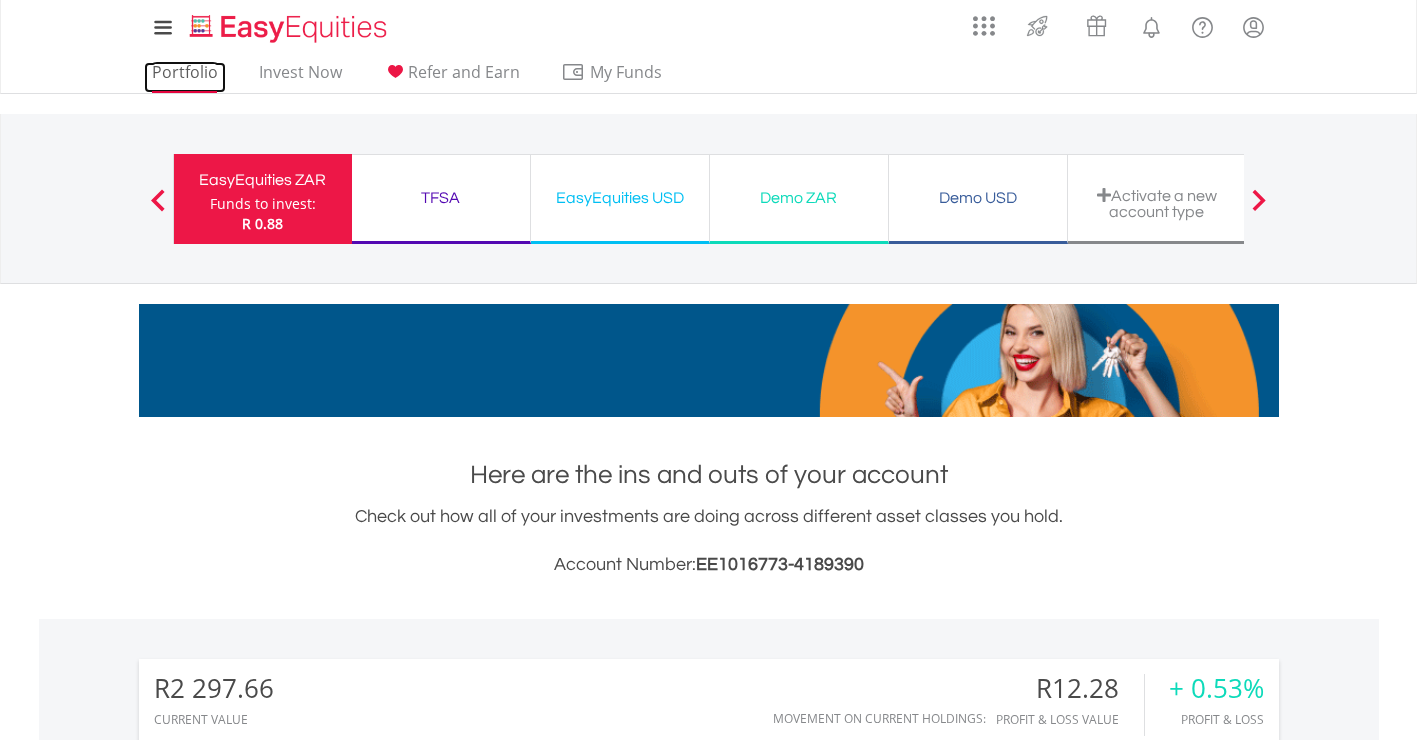 click on "Portfolio" at bounding box center (185, 77) 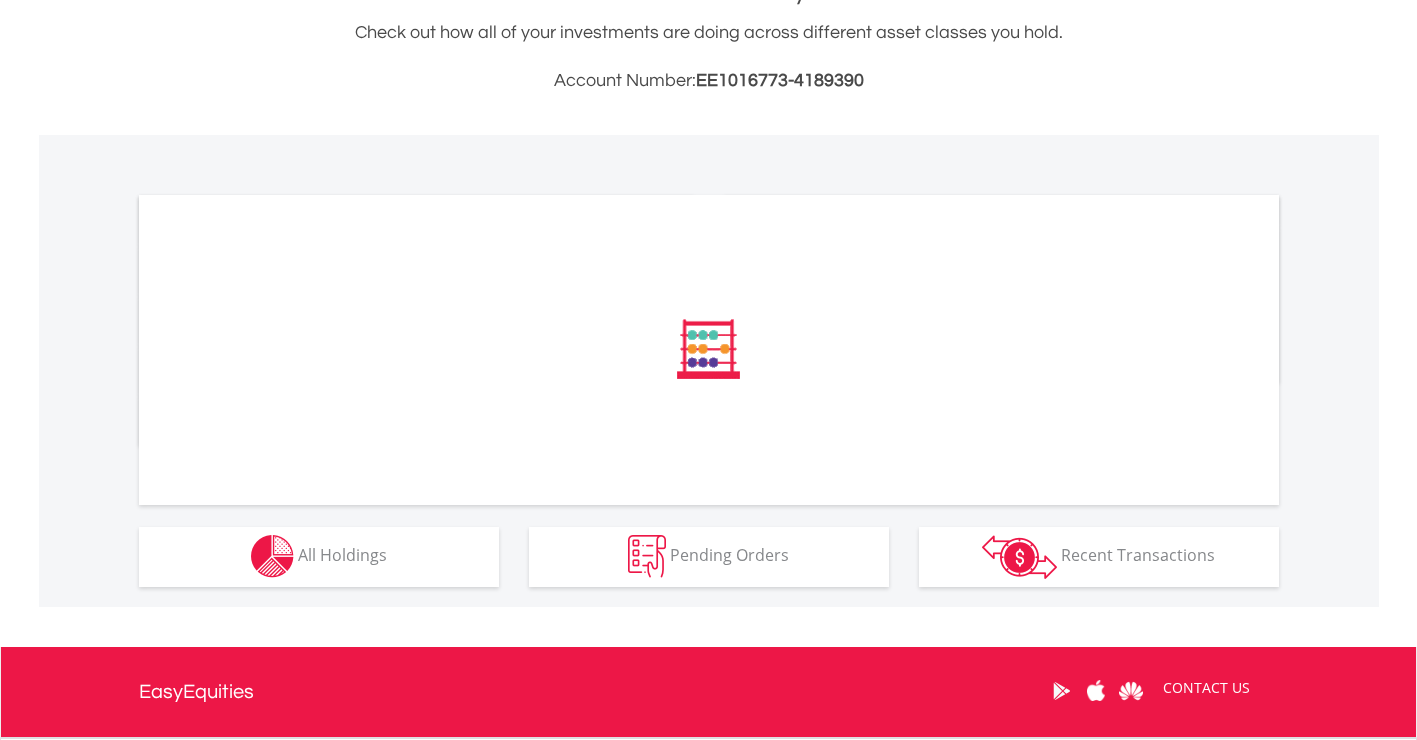 scroll, scrollTop: 500, scrollLeft: 0, axis: vertical 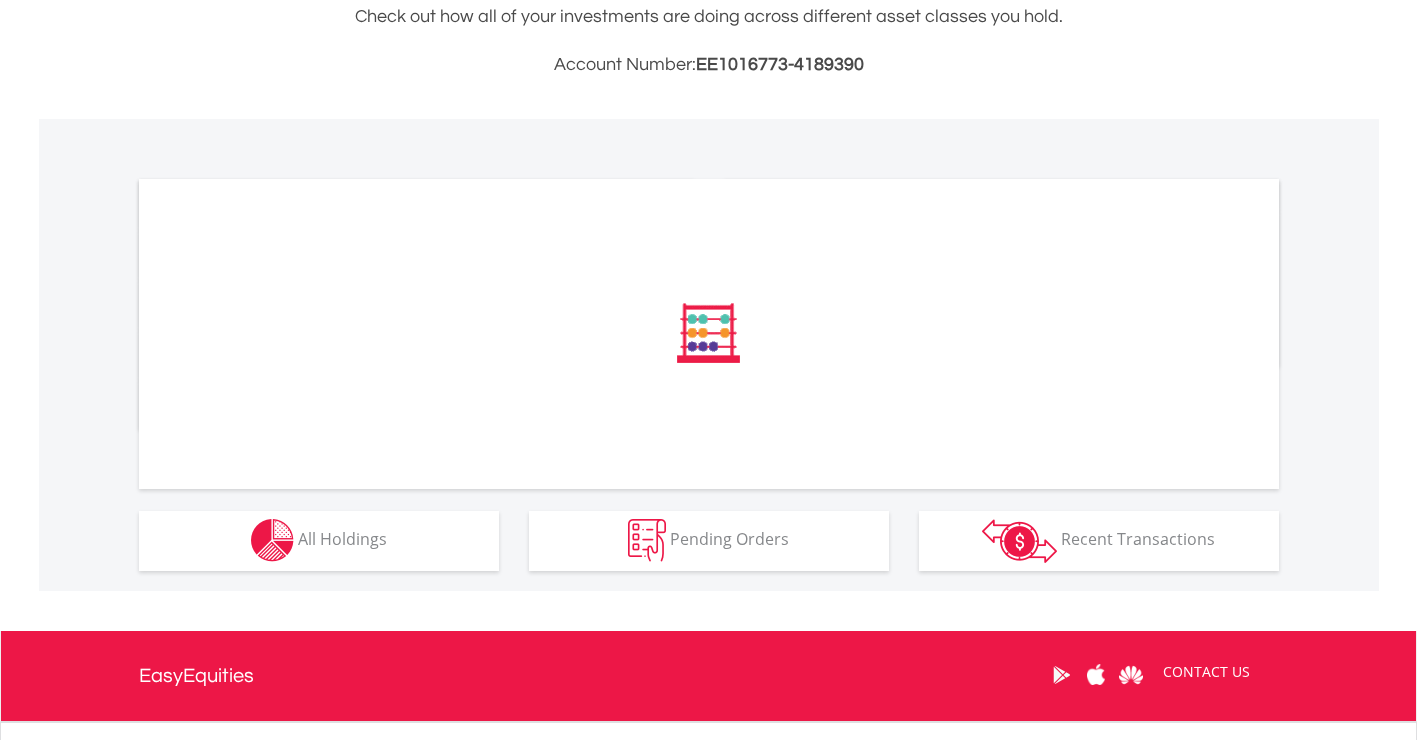 click at bounding box center (416, 204) 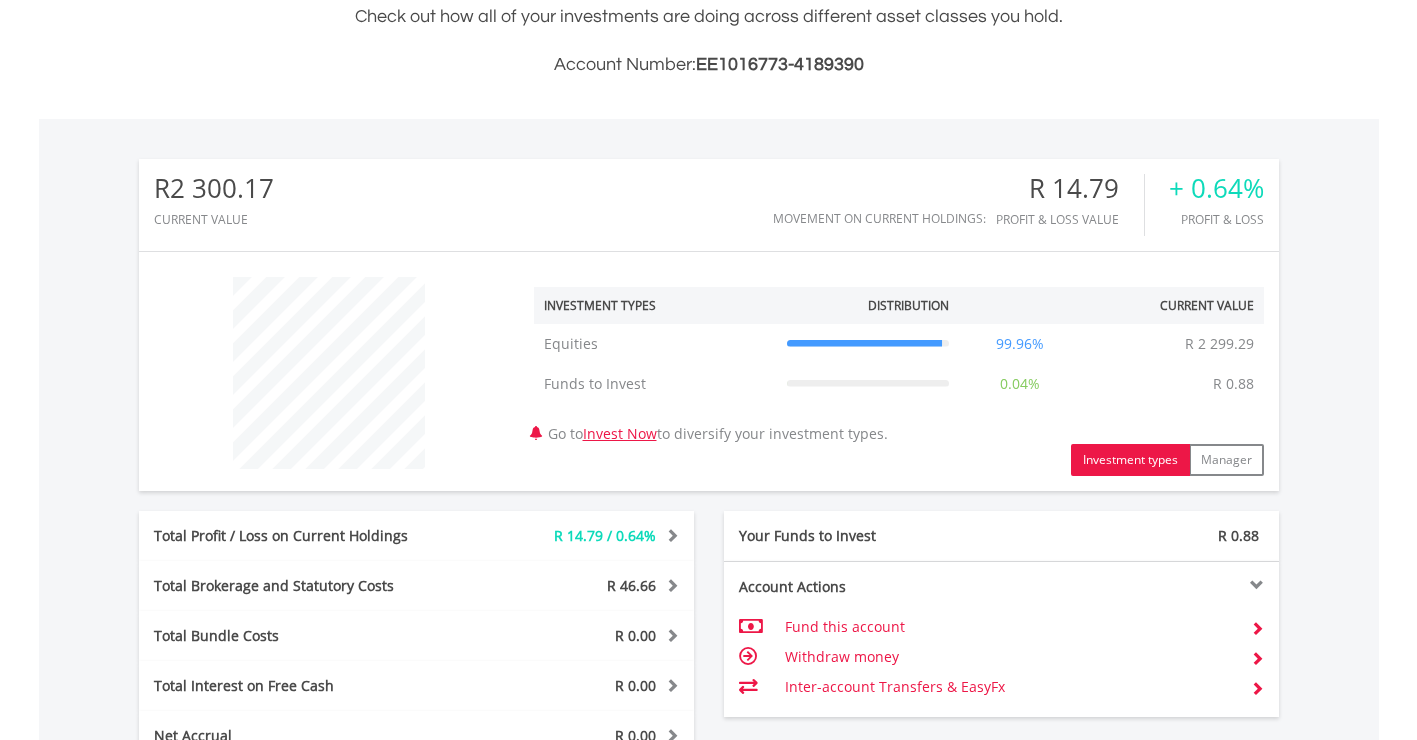 scroll, scrollTop: 999808, scrollLeft: 999620, axis: both 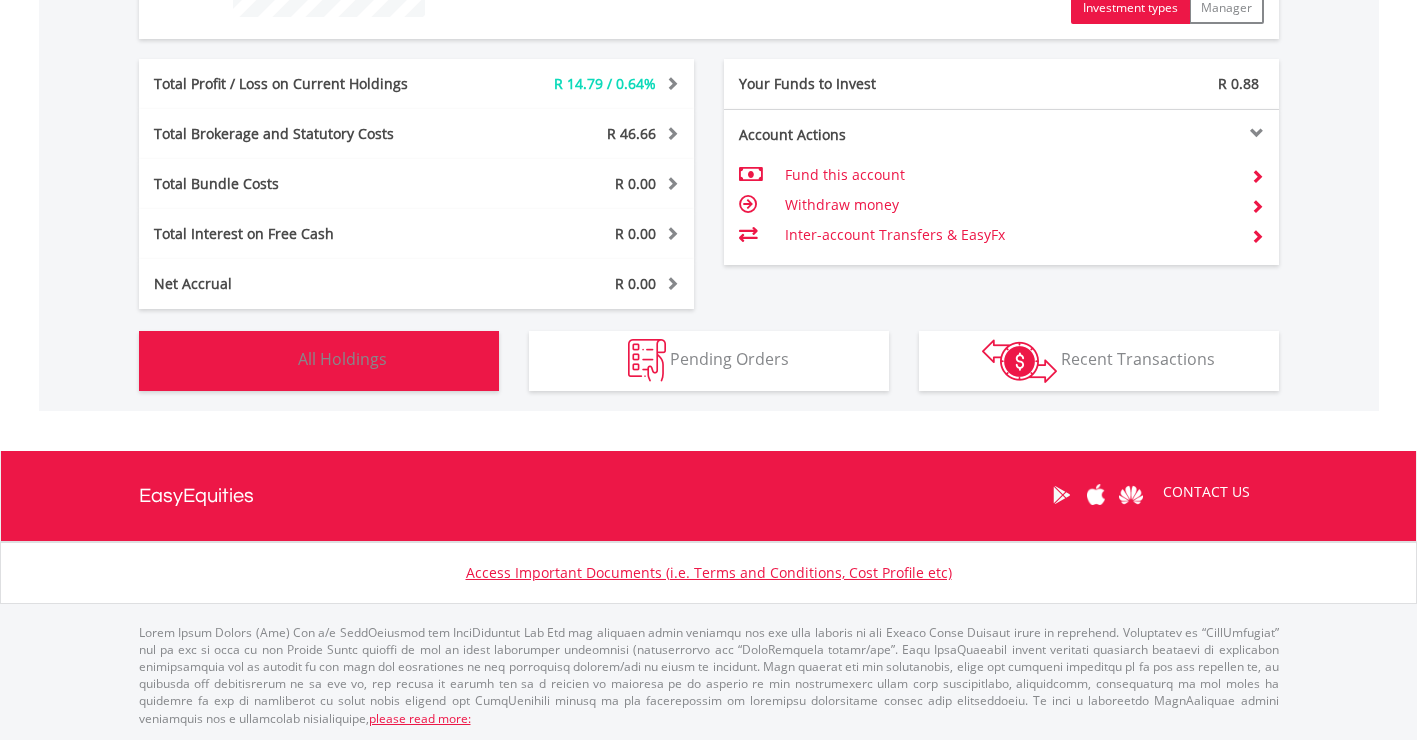 click on "Holdings
All Holdings" at bounding box center [319, 361] 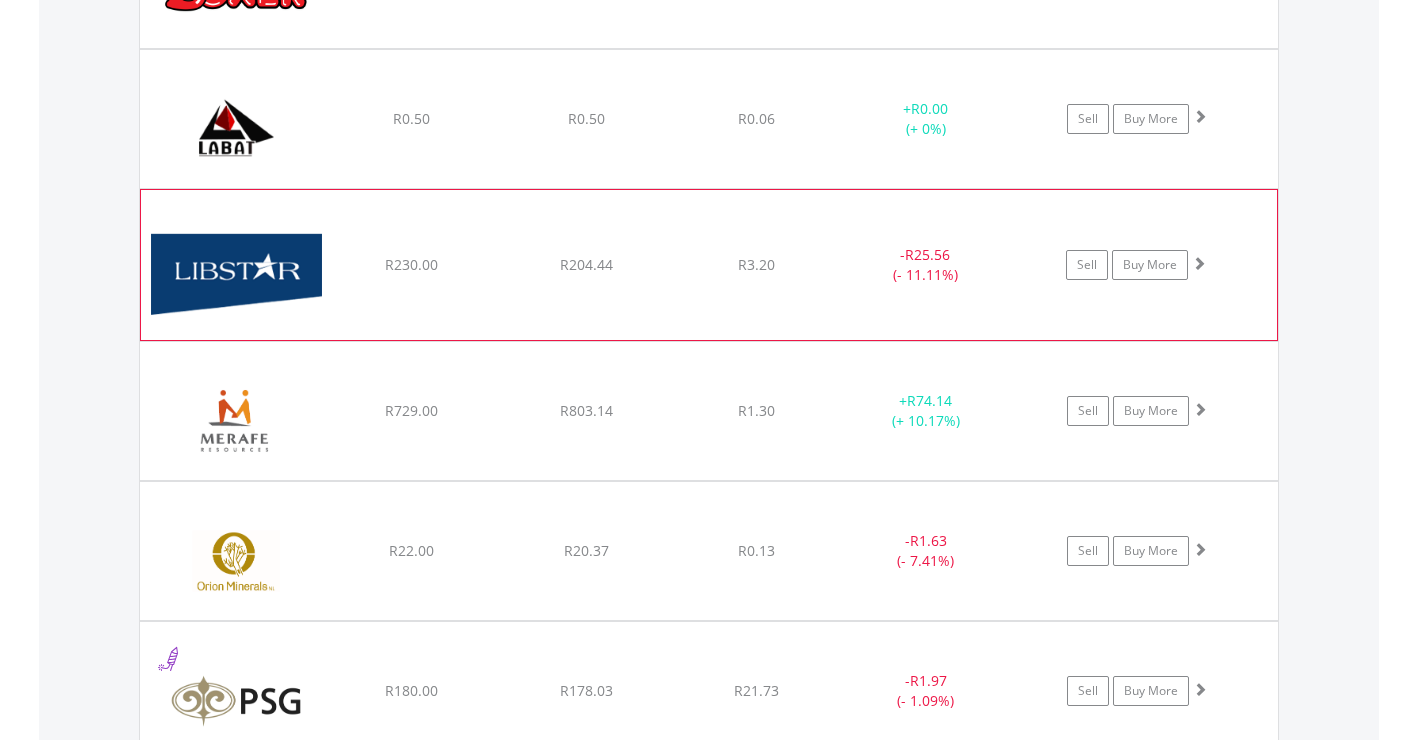 scroll, scrollTop: 1303, scrollLeft: 0, axis: vertical 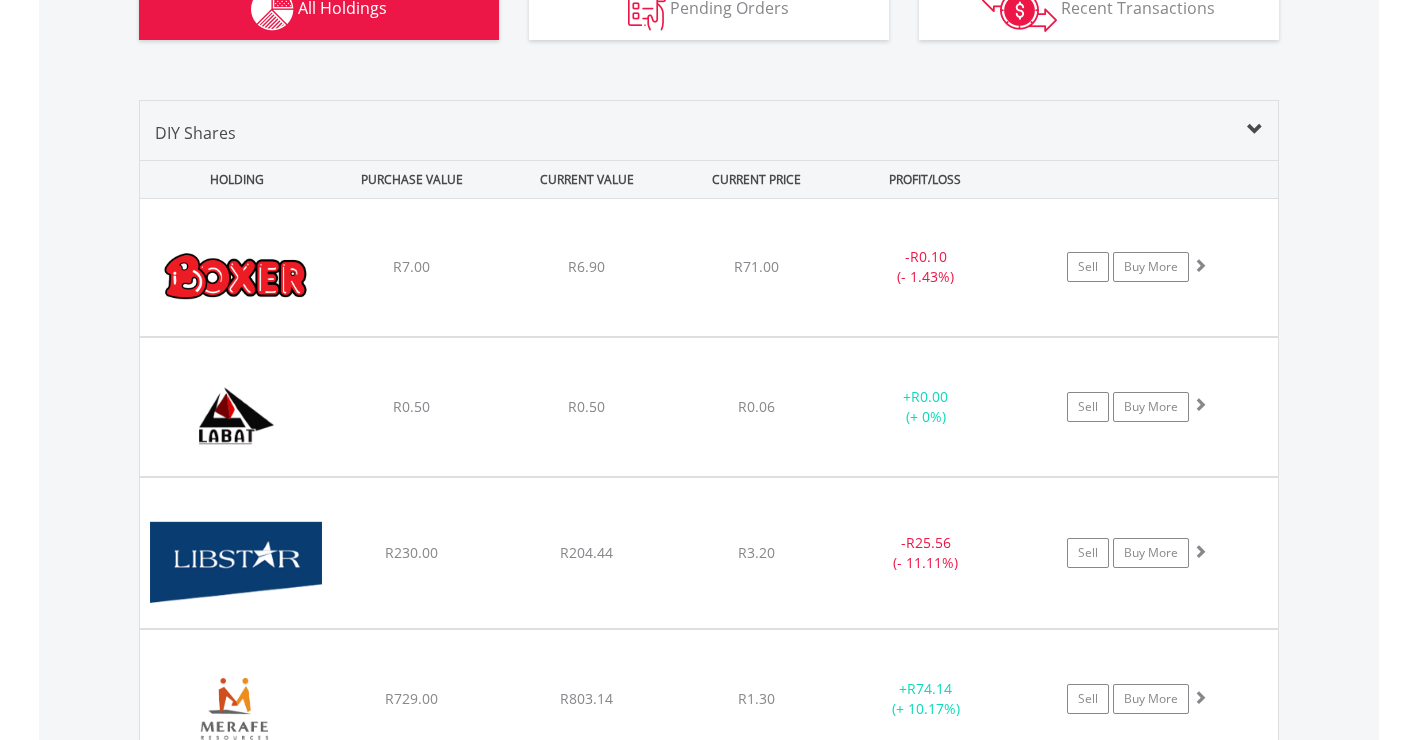 click on "DIY Shares
HOLDING
PURCHASE VALUE
CURRENT VALUE
CURRENT PRICE
PROFIT/LOSS
﻿
Boxer Retail Limited
R7.00
R6.90
R71.00
-  R0.10 (- 1.43%)
Sell
Buy More" at bounding box center [709, 855] 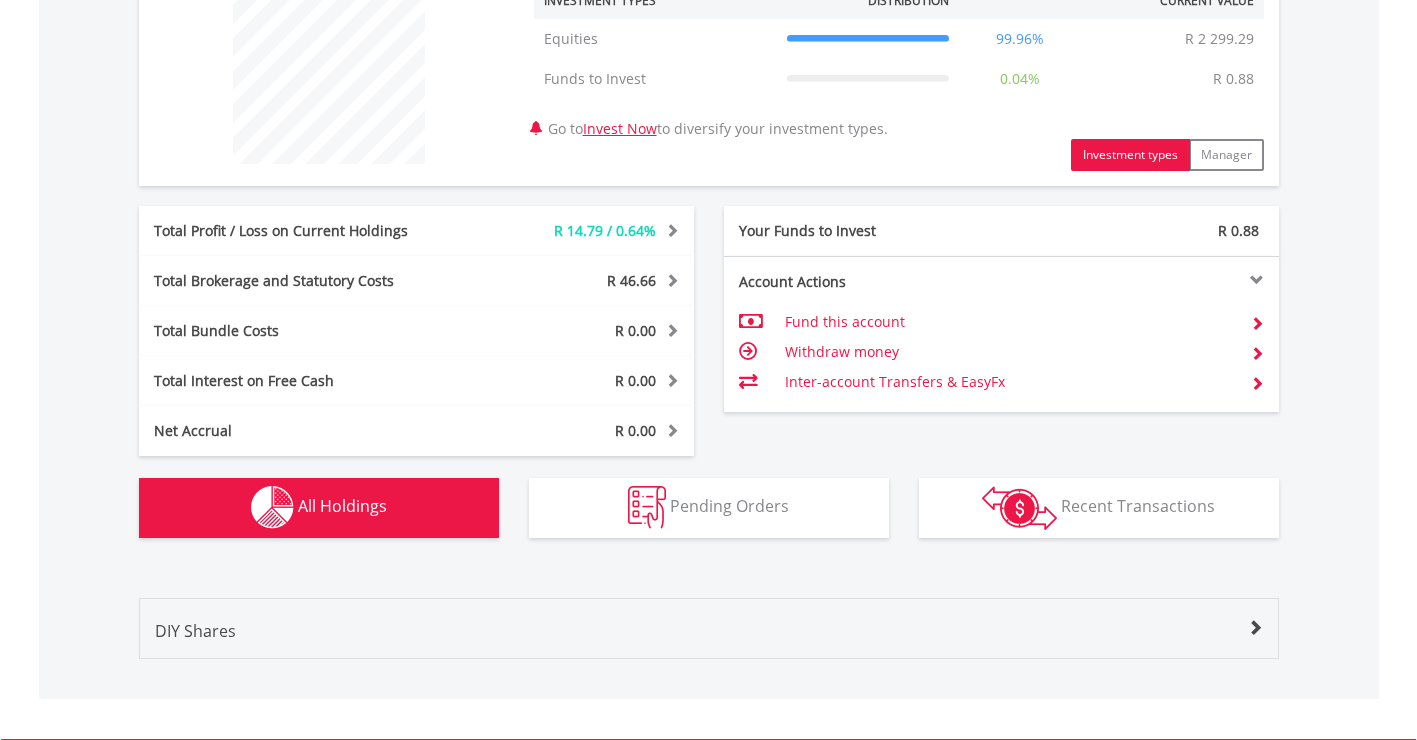 scroll, scrollTop: 1093, scrollLeft: 0, axis: vertical 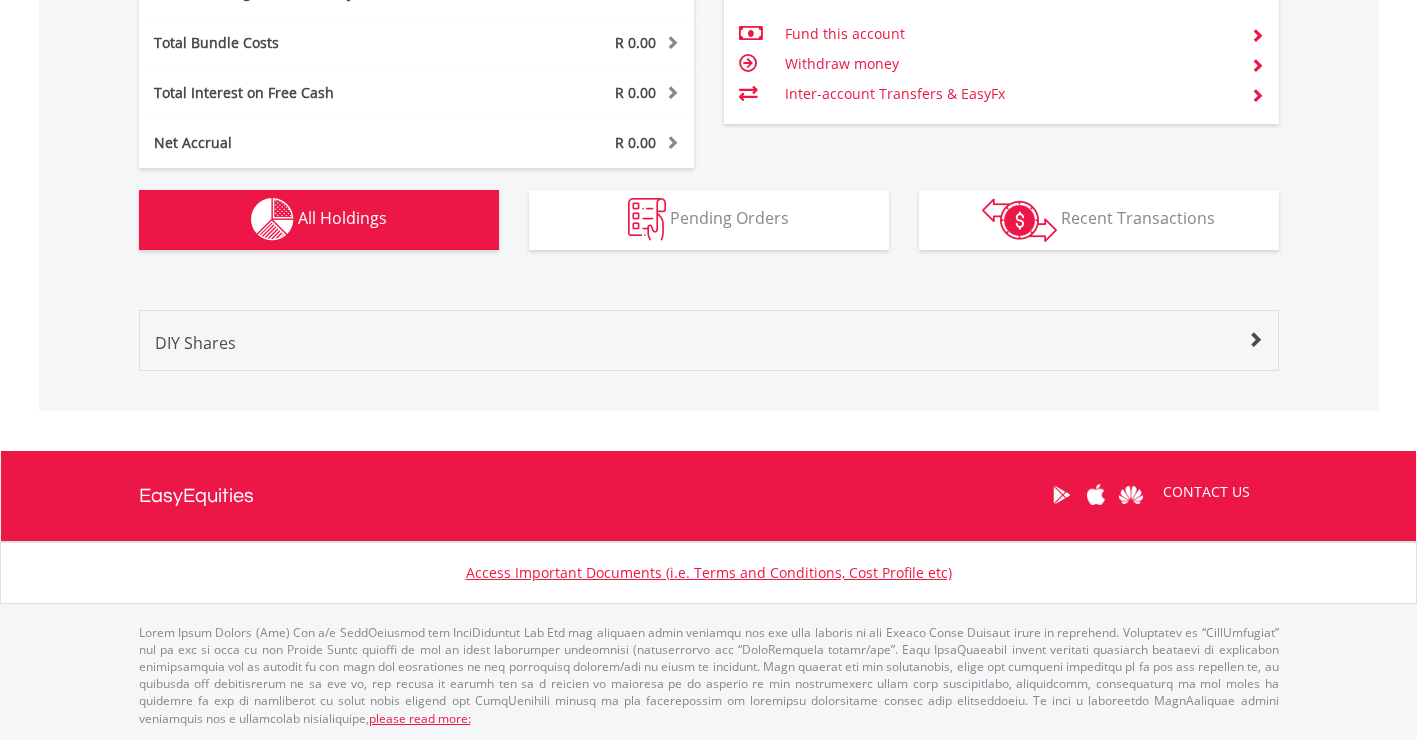 click on "Holdings
All Holdings" at bounding box center [319, 220] 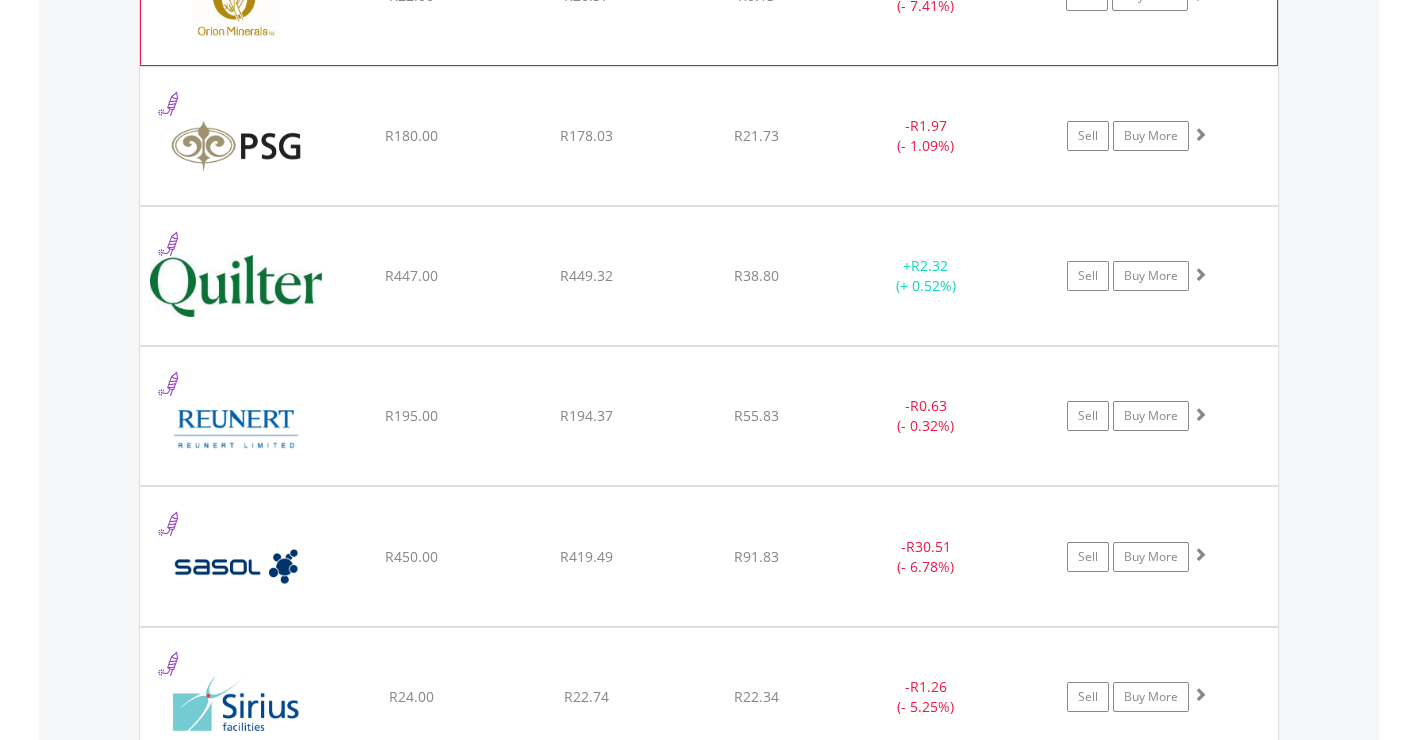 scroll, scrollTop: 2142, scrollLeft: 0, axis: vertical 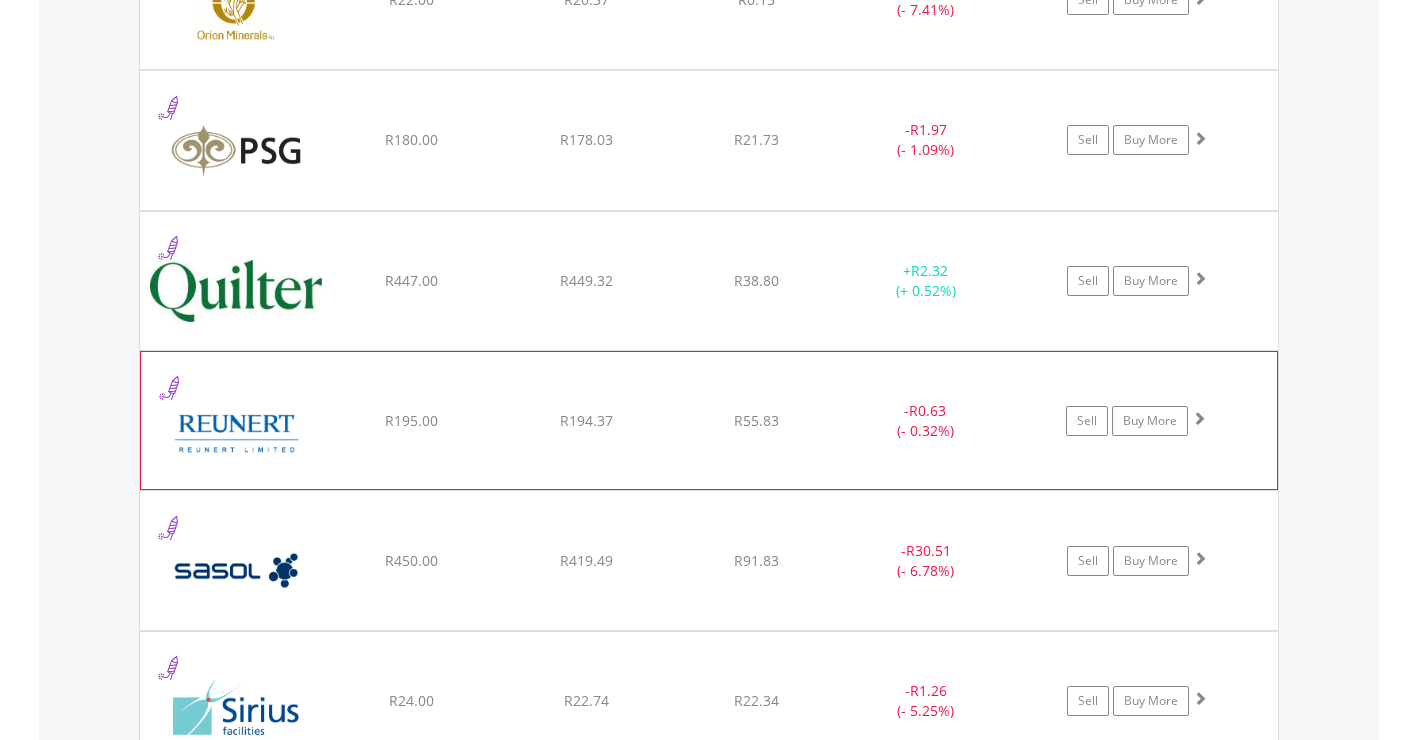 click on "﻿
Reunert Limited
R195.00
R194.37
R55.83
-  R0.63 (- 0.32%)
Sell
Buy More" at bounding box center [709, -572] 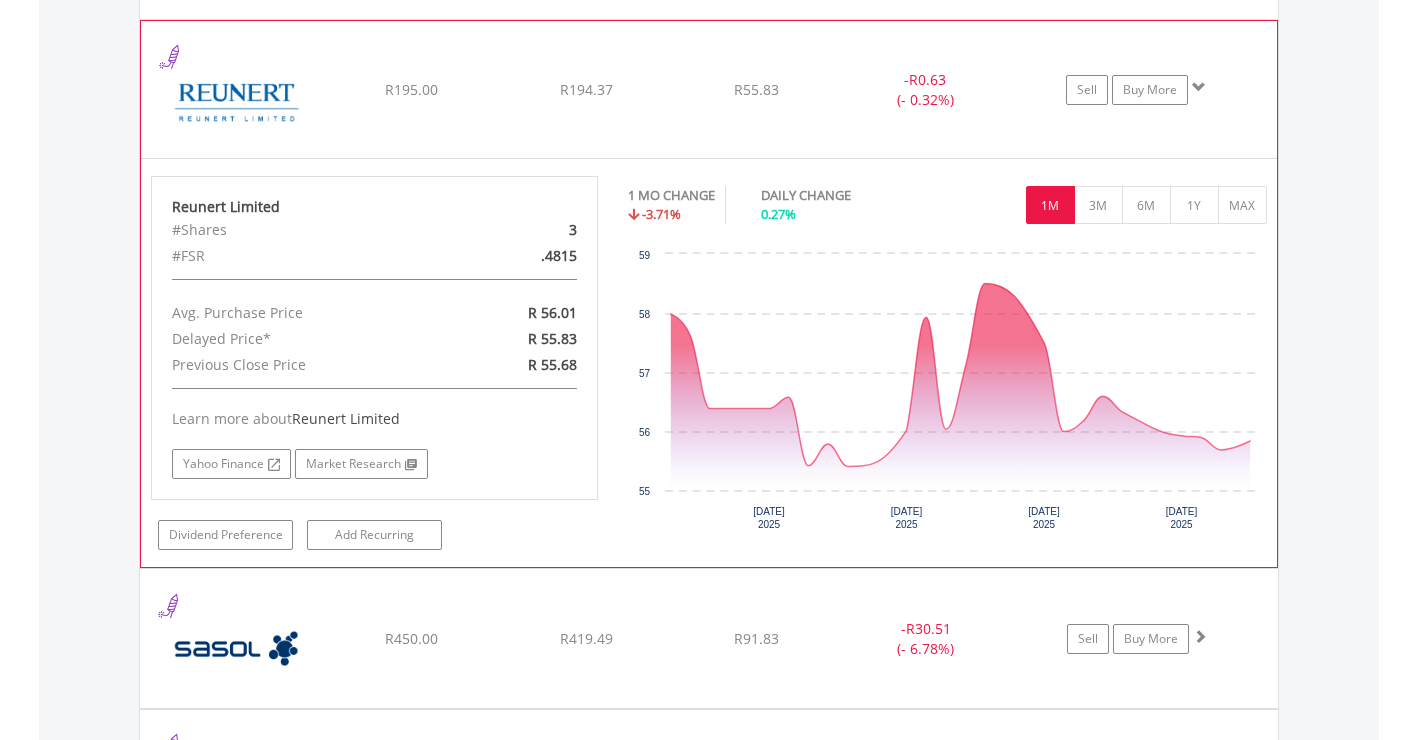 scroll, scrollTop: 2342, scrollLeft: 0, axis: vertical 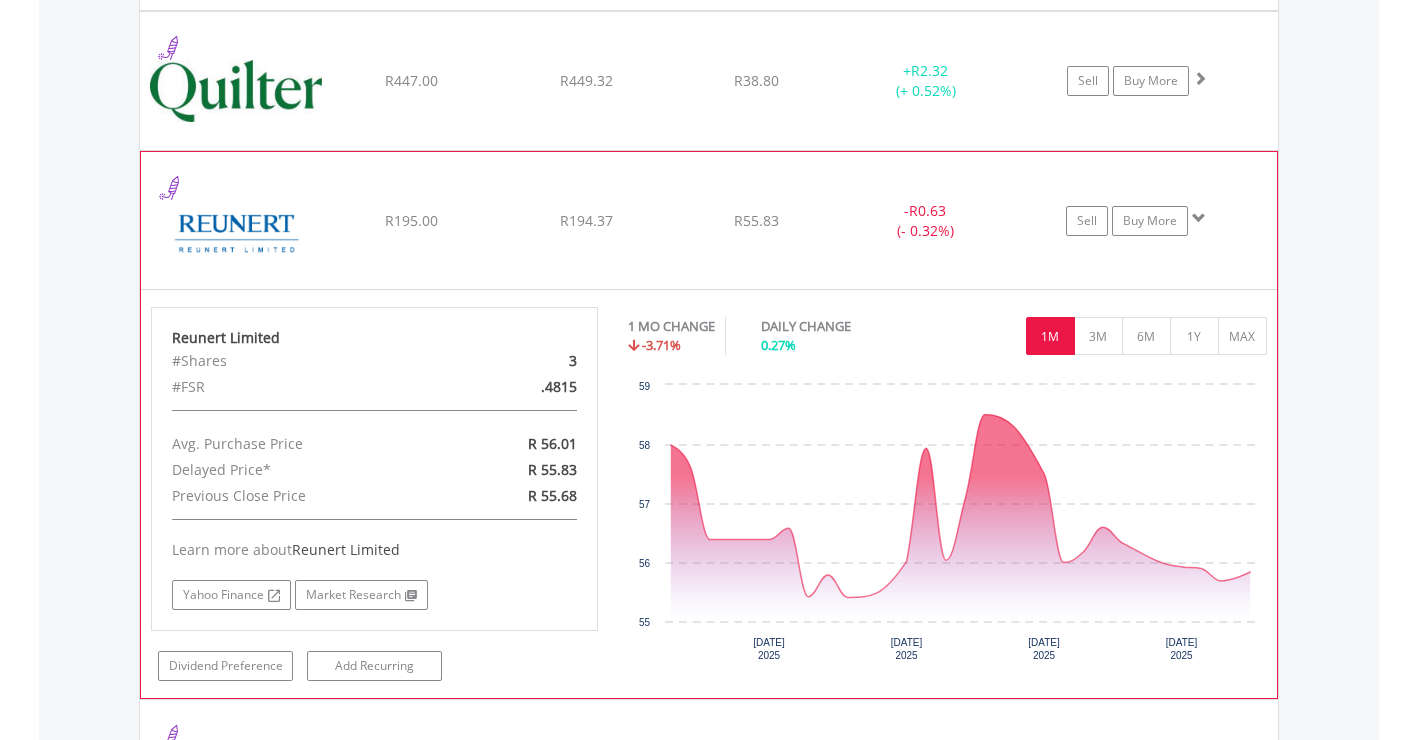 click on "﻿
Reunert Limited
R195.00
R194.37
R55.83
-  R0.63 (- 0.32%)
Sell
Buy More" at bounding box center [709, -772] 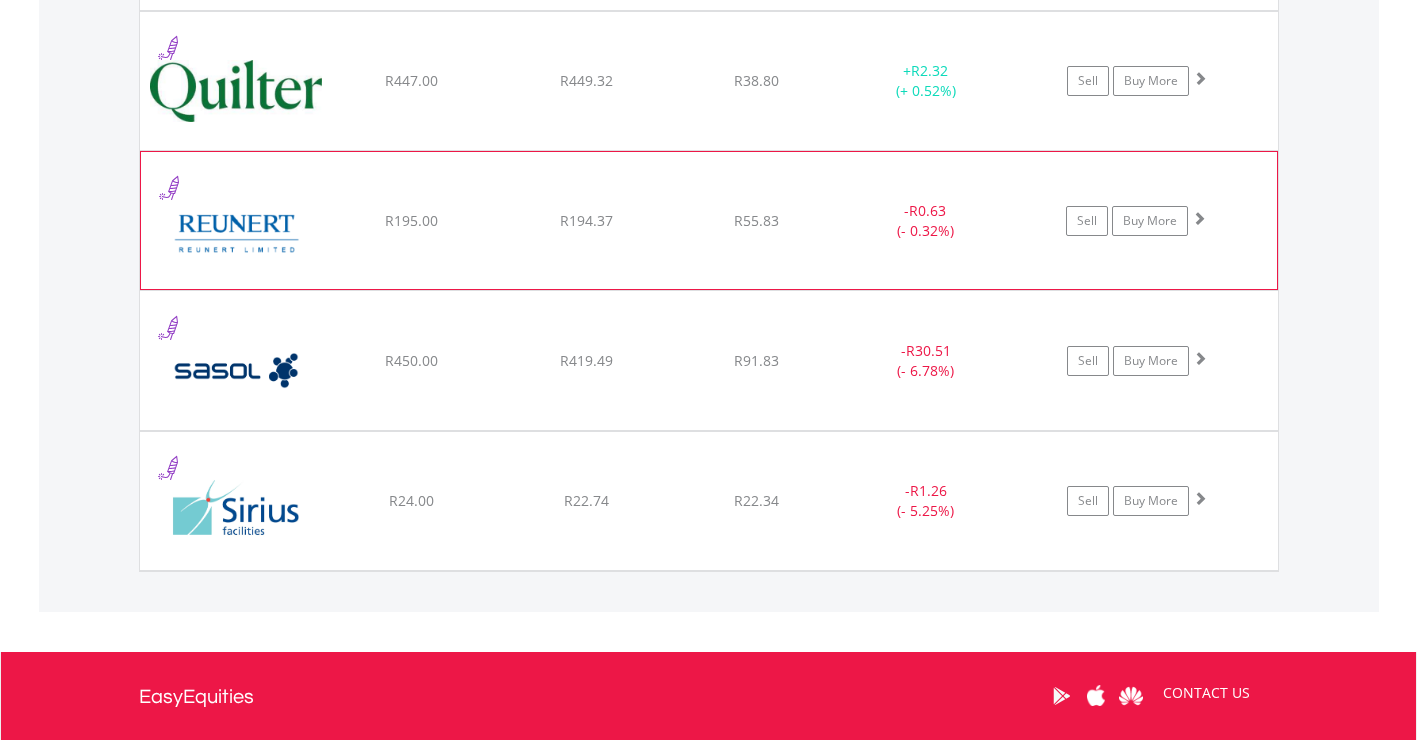 click on "﻿
Reunert Limited
R195.00
R194.37
R55.83
-  R0.63 (- 0.32%)
Sell
Buy More" at bounding box center [709, -772] 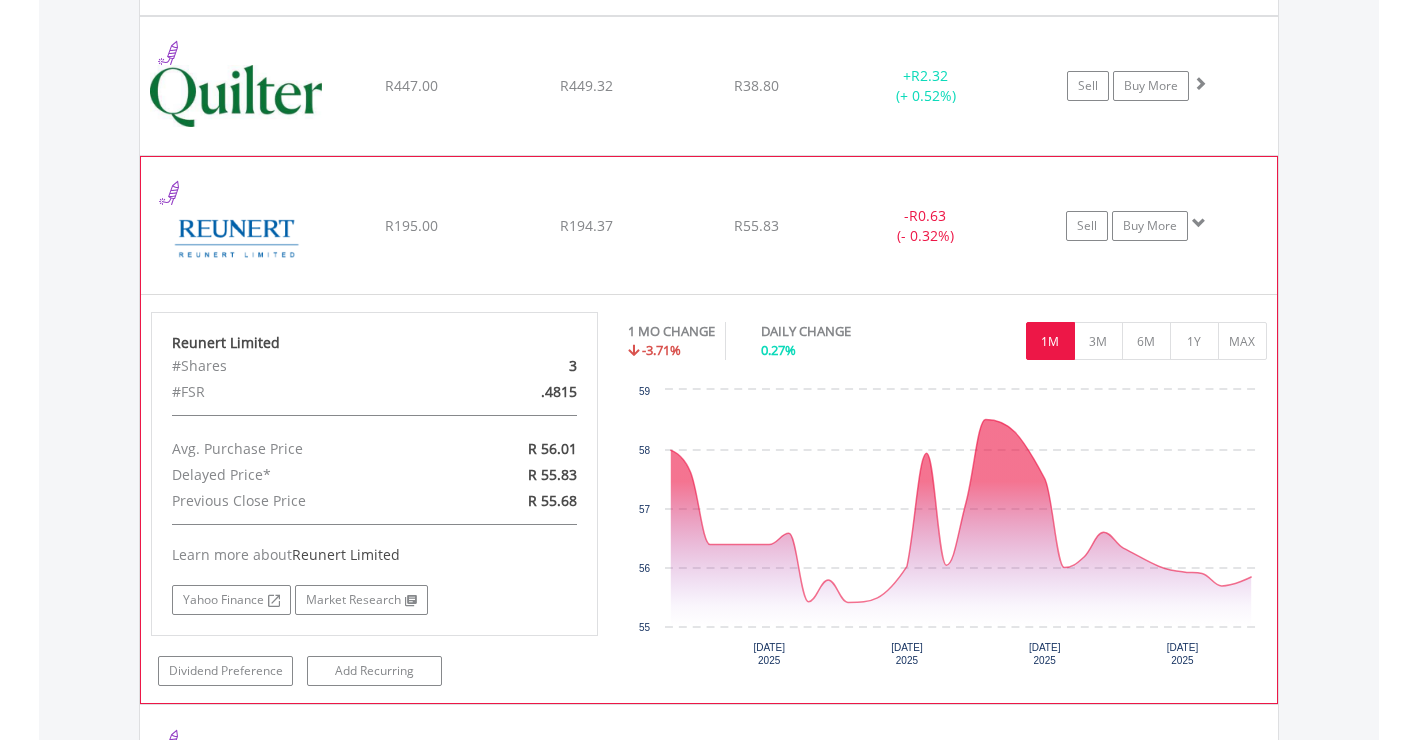 scroll, scrollTop: 2342, scrollLeft: 0, axis: vertical 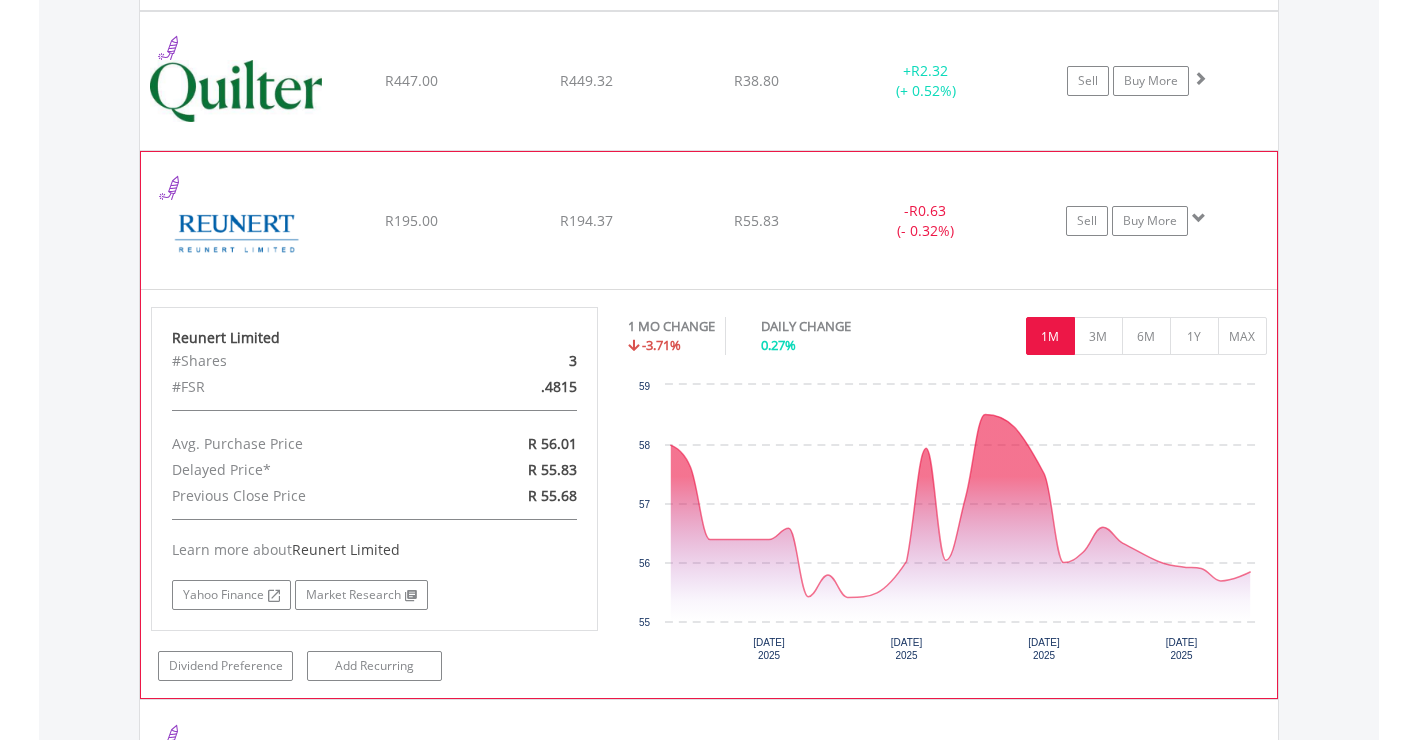 click on "﻿
Reunert Limited
R195.00
R194.37
R55.83
-  R0.63 (- 0.32%)
Sell
Buy More" at bounding box center [709, -772] 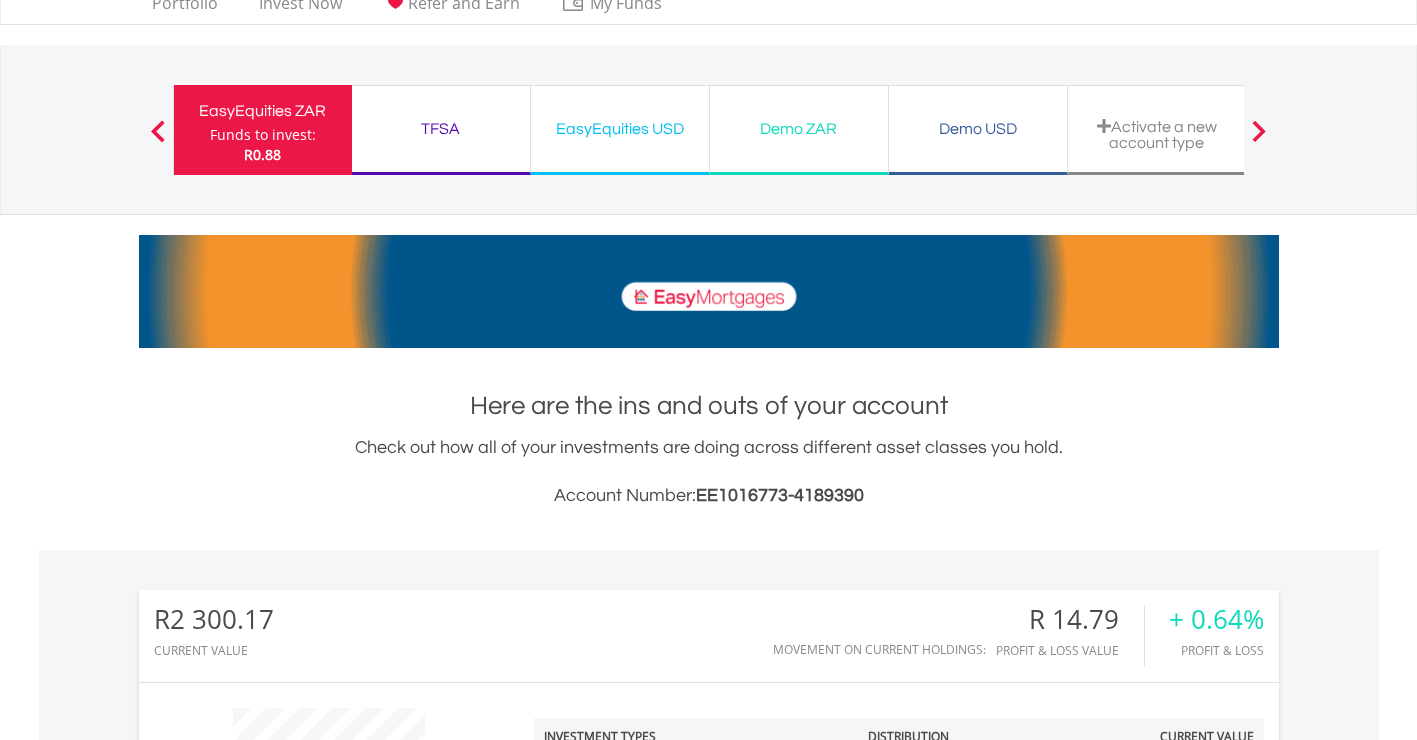 scroll, scrollTop: 0, scrollLeft: 0, axis: both 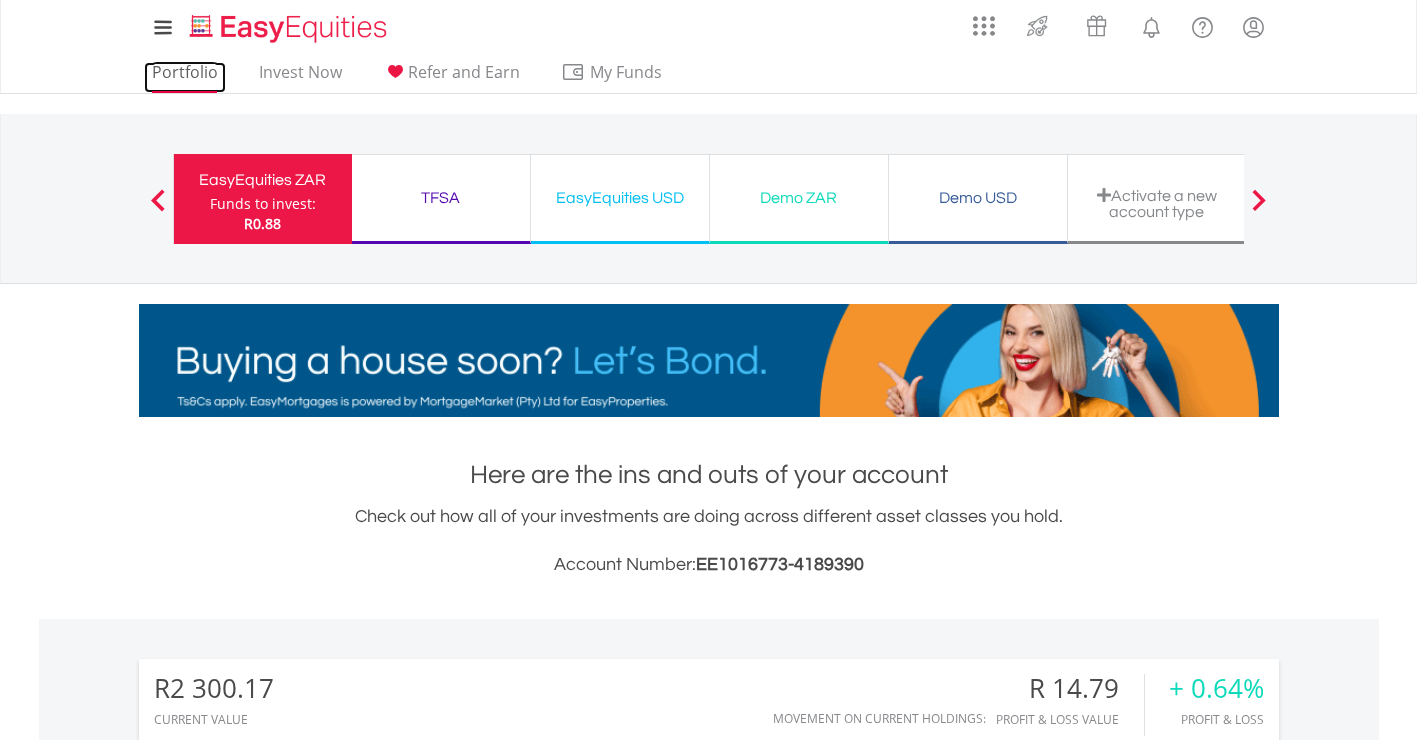 click on "Portfolio" at bounding box center (185, 77) 